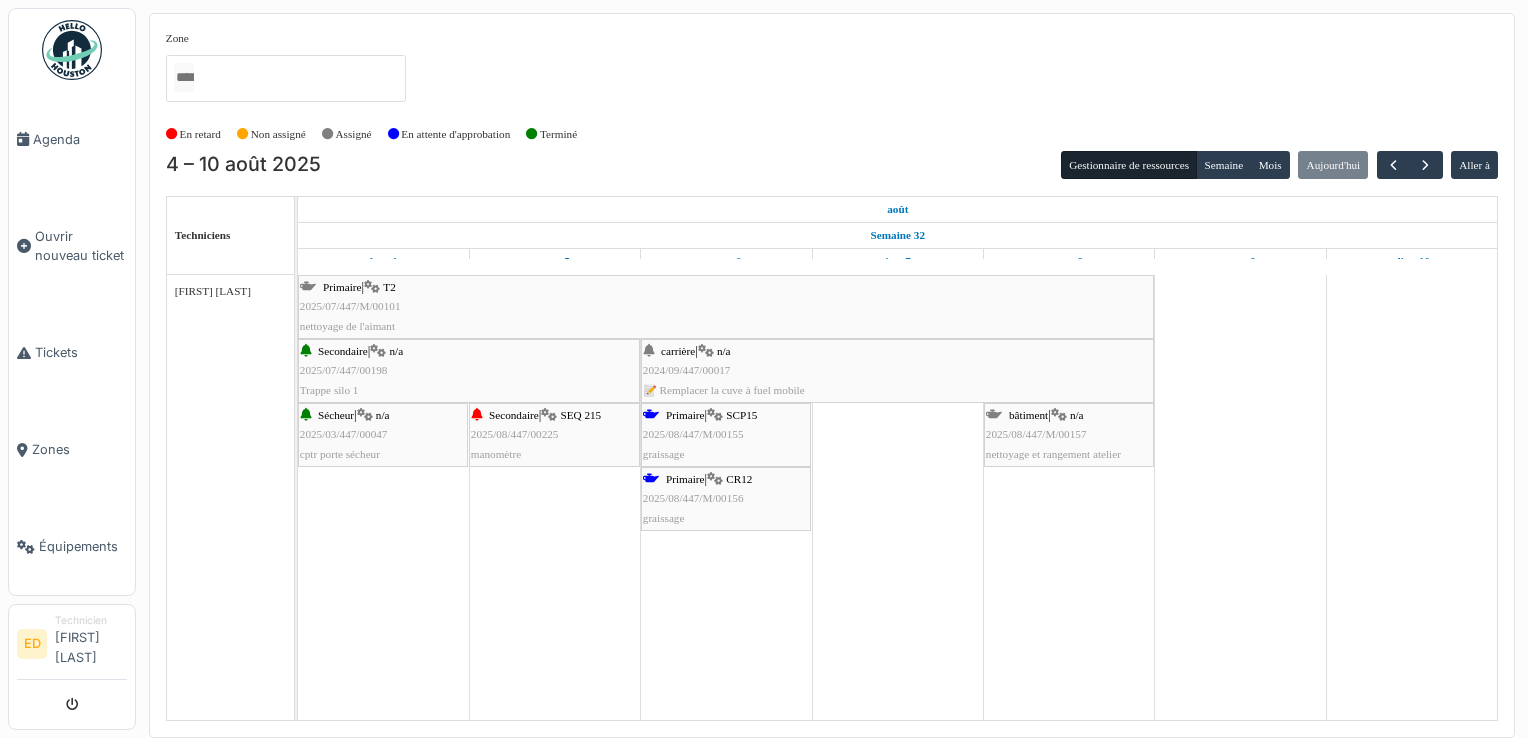 scroll, scrollTop: 0, scrollLeft: 0, axis: both 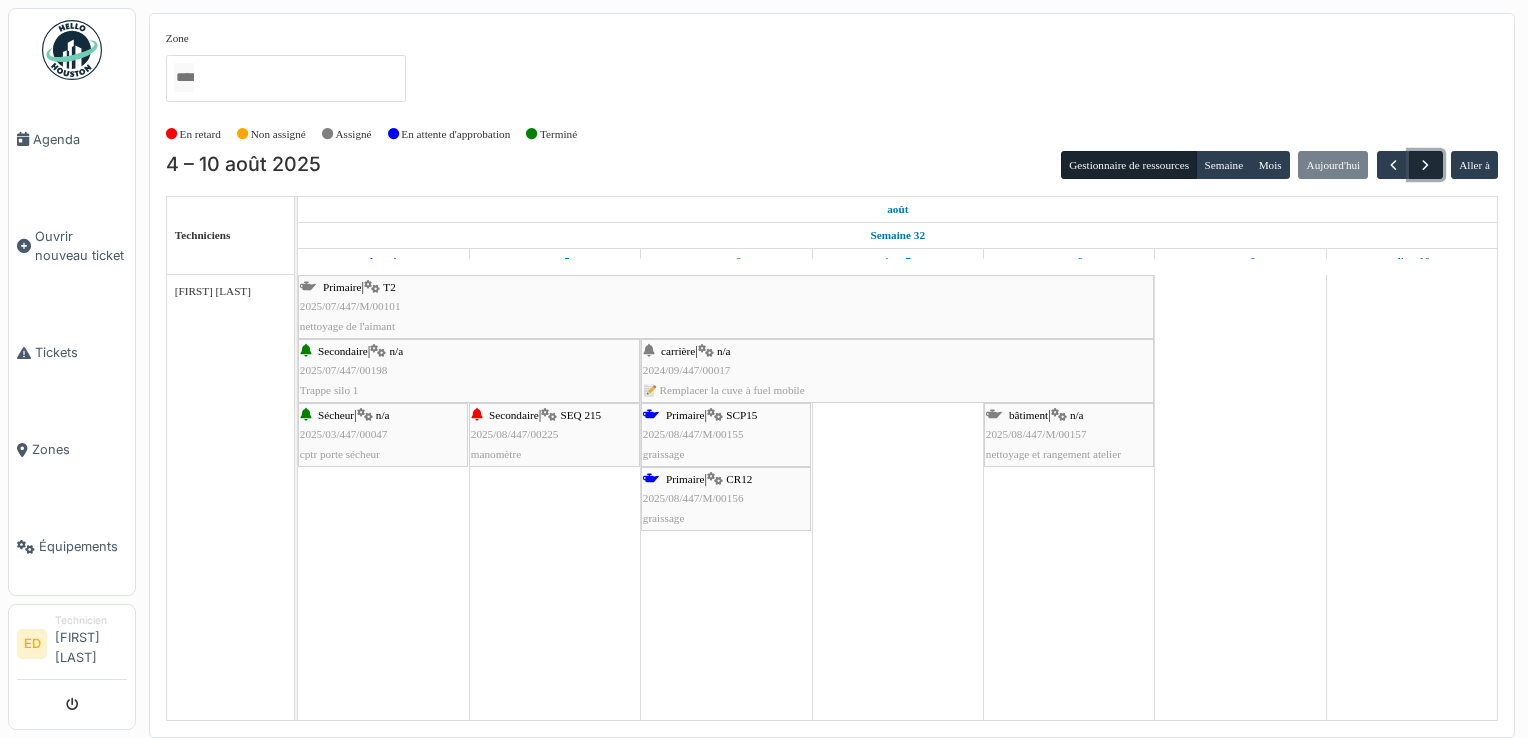 click at bounding box center [1425, 165] 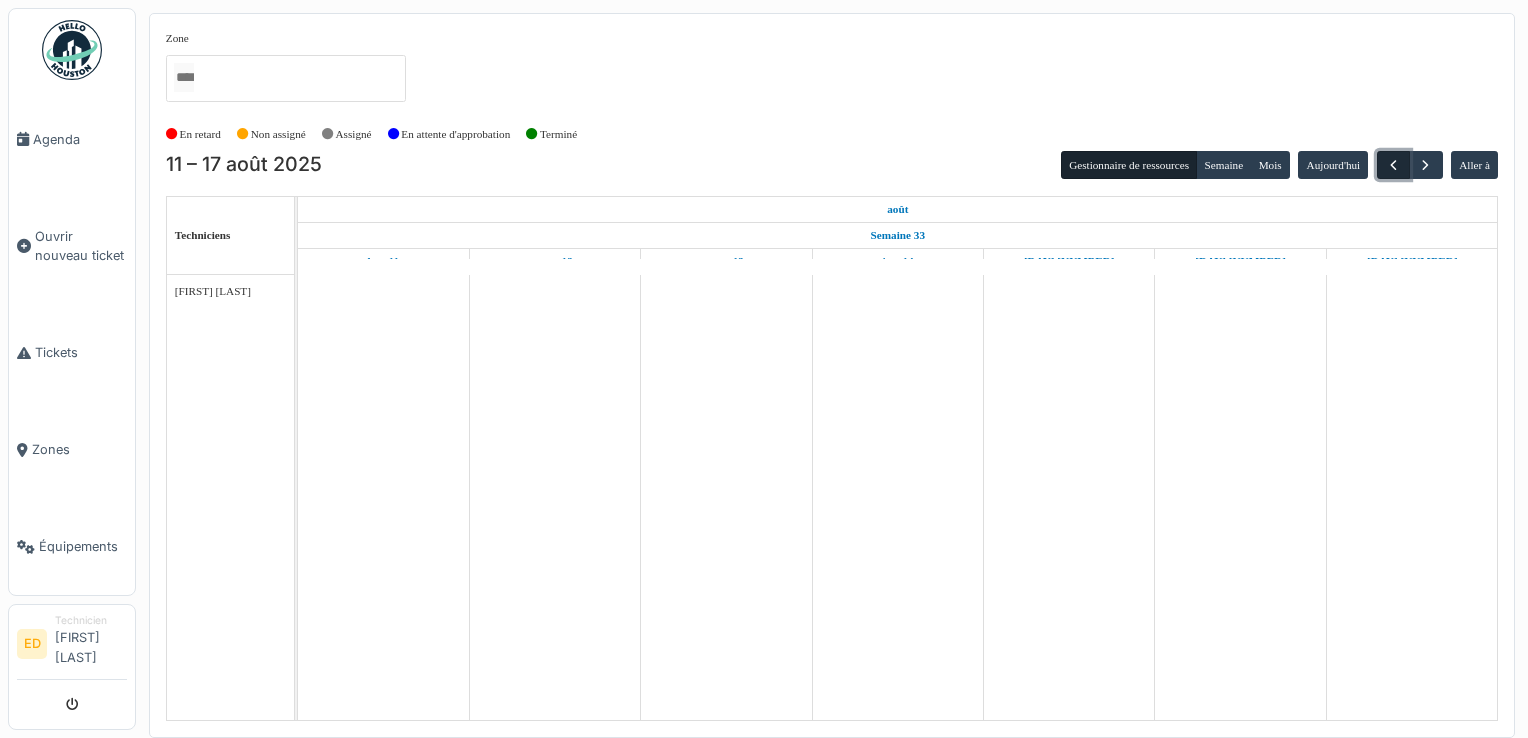 click at bounding box center (1393, 165) 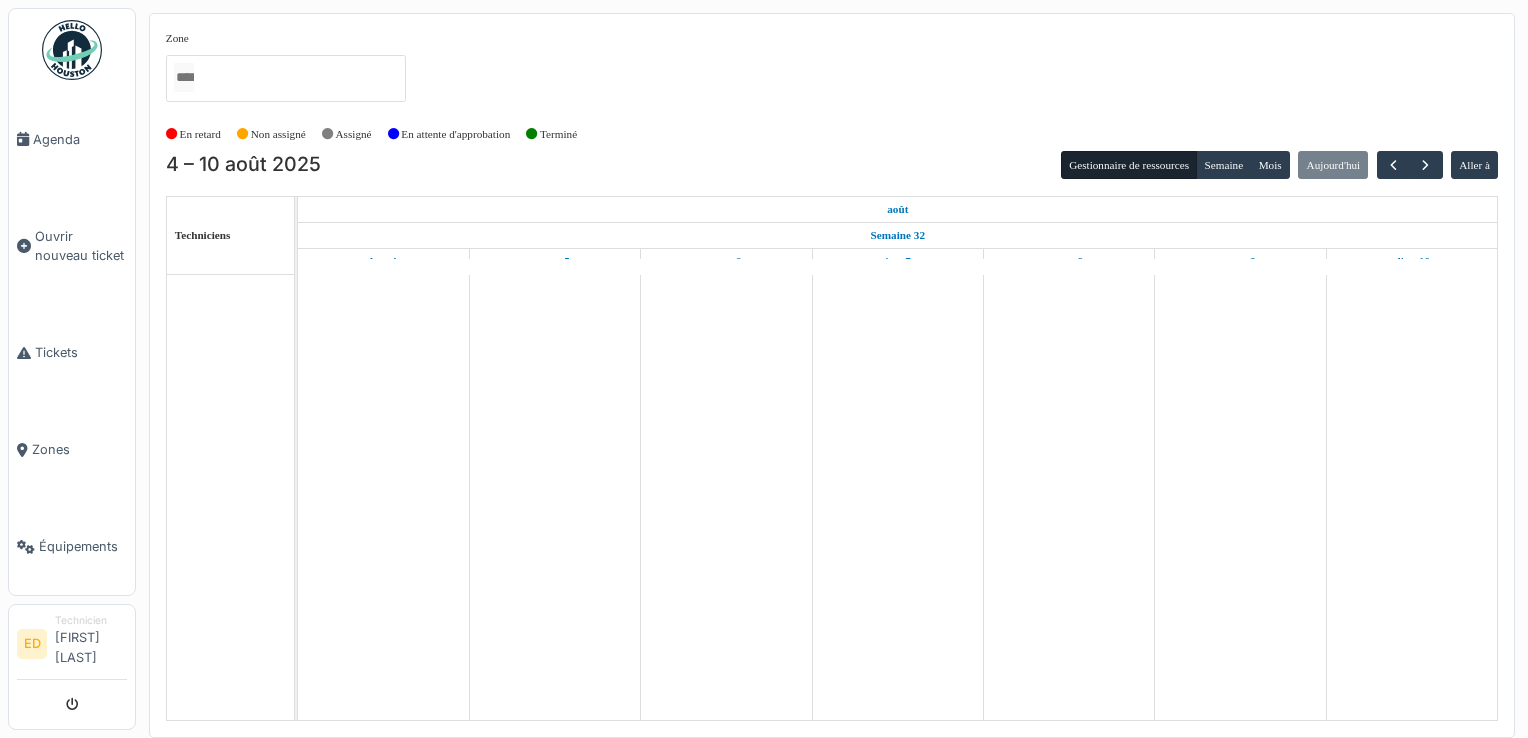 scroll, scrollTop: 0, scrollLeft: 0, axis: both 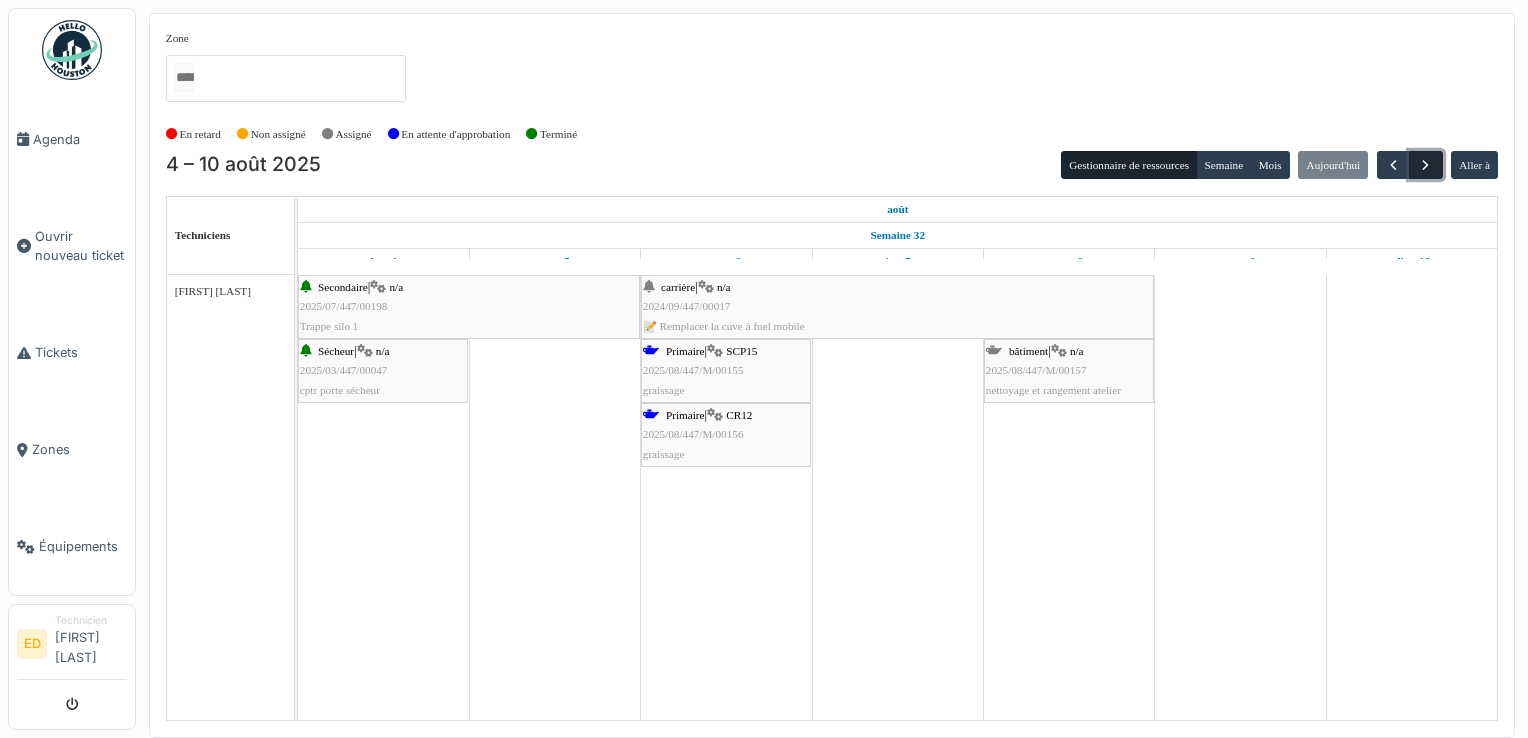 click at bounding box center (1425, 165) 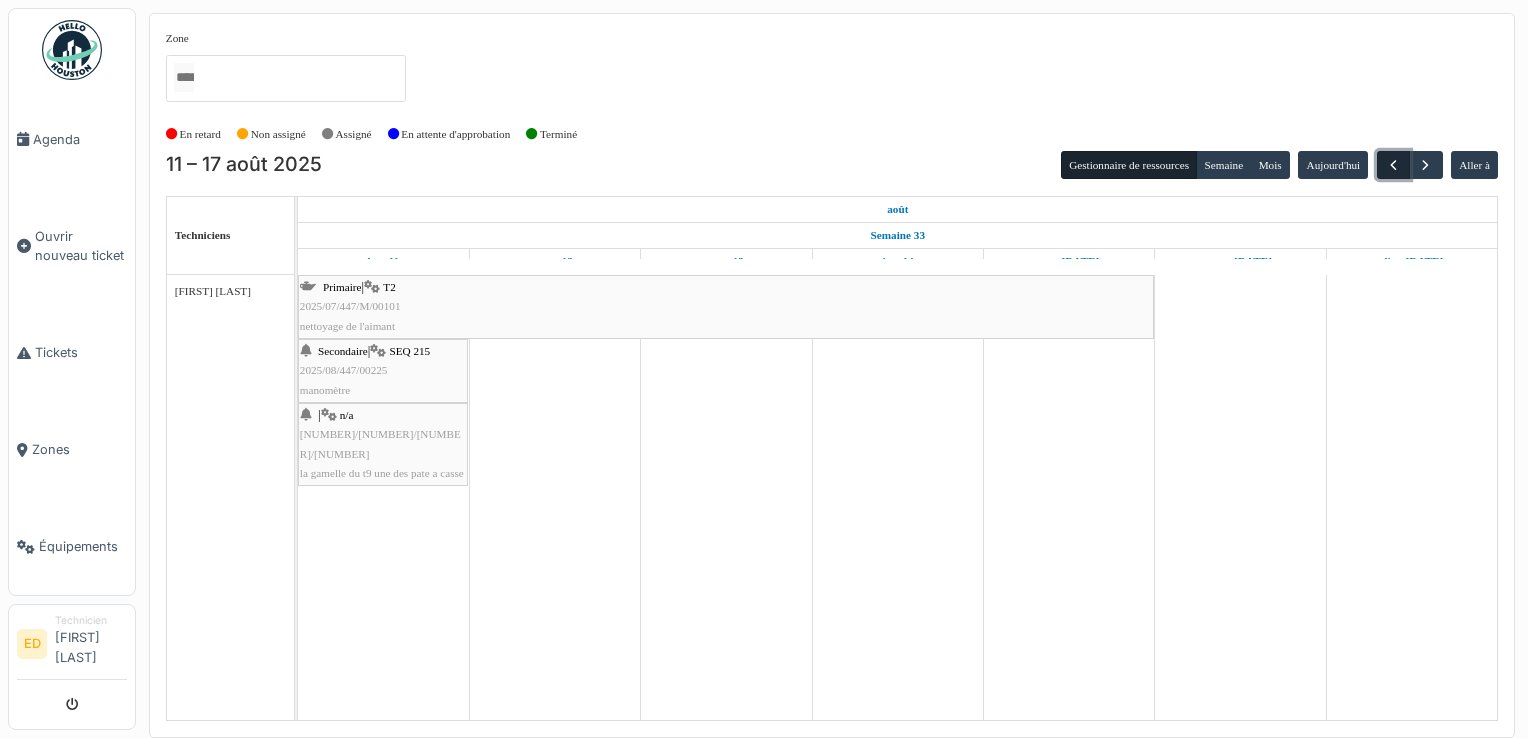click at bounding box center [1393, 165] 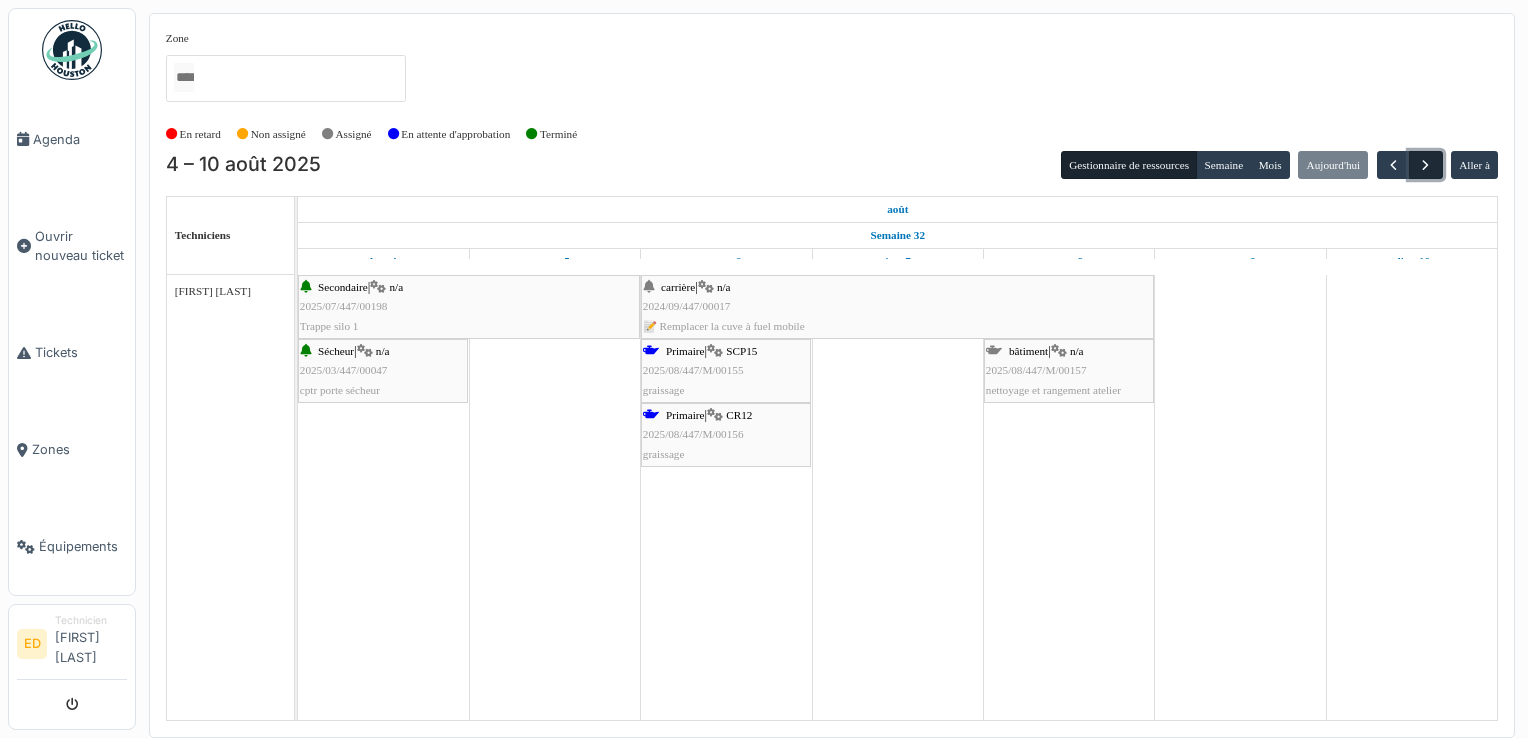 click at bounding box center (1425, 165) 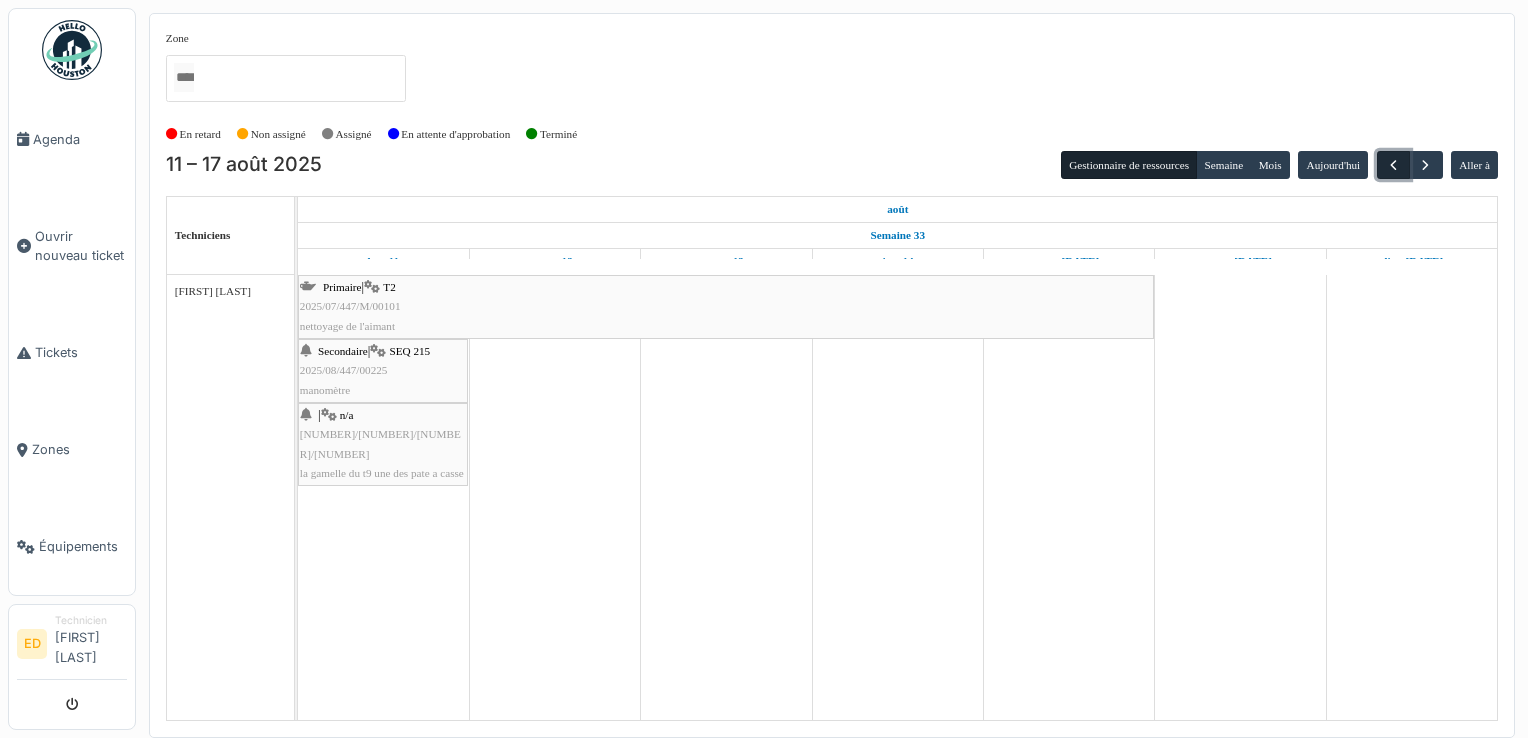 click at bounding box center (1393, 165) 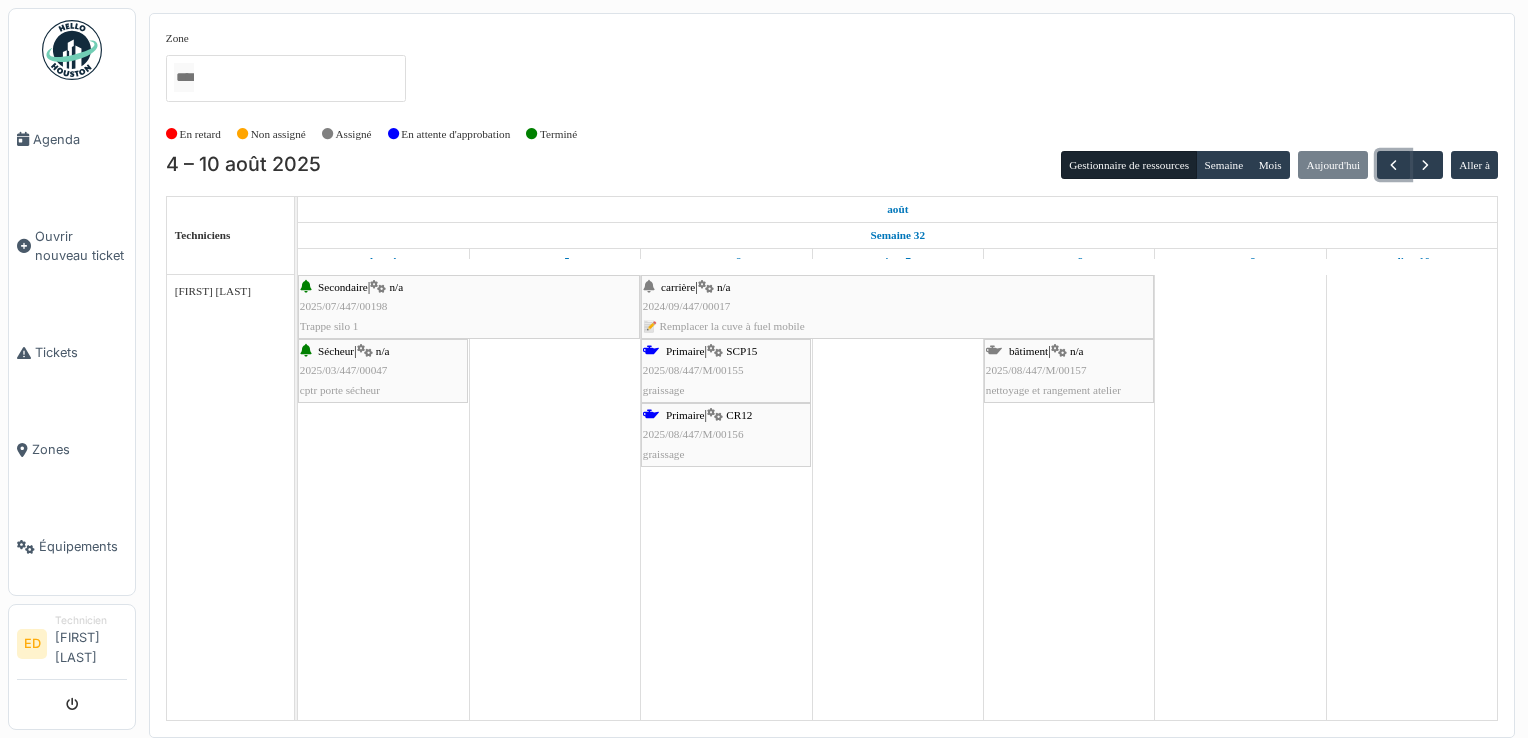click on "carrière
|     n/a
2024/09/447/00017
📝 Remplacer la cuve à fuel mobile" at bounding box center [897, 307] 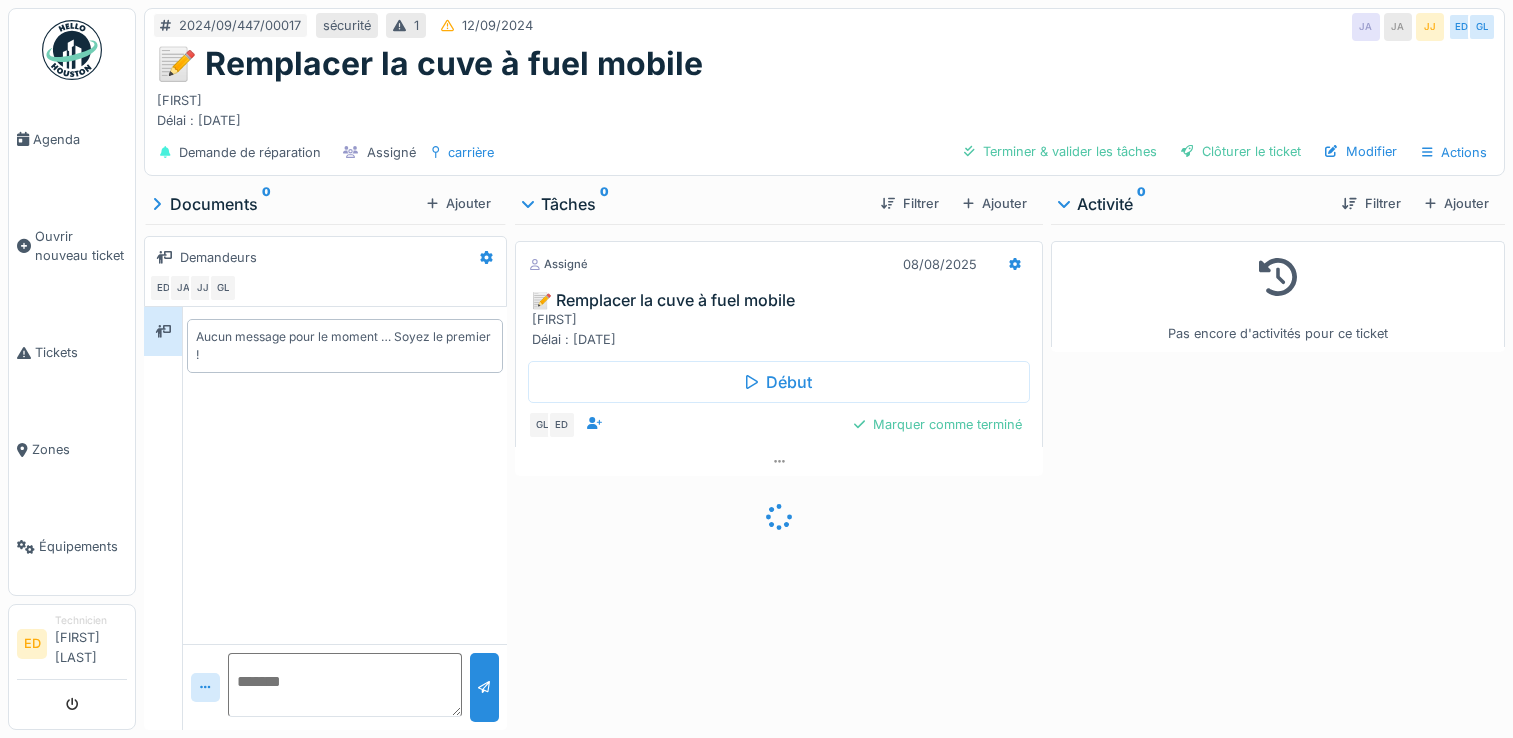scroll, scrollTop: 0, scrollLeft: 0, axis: both 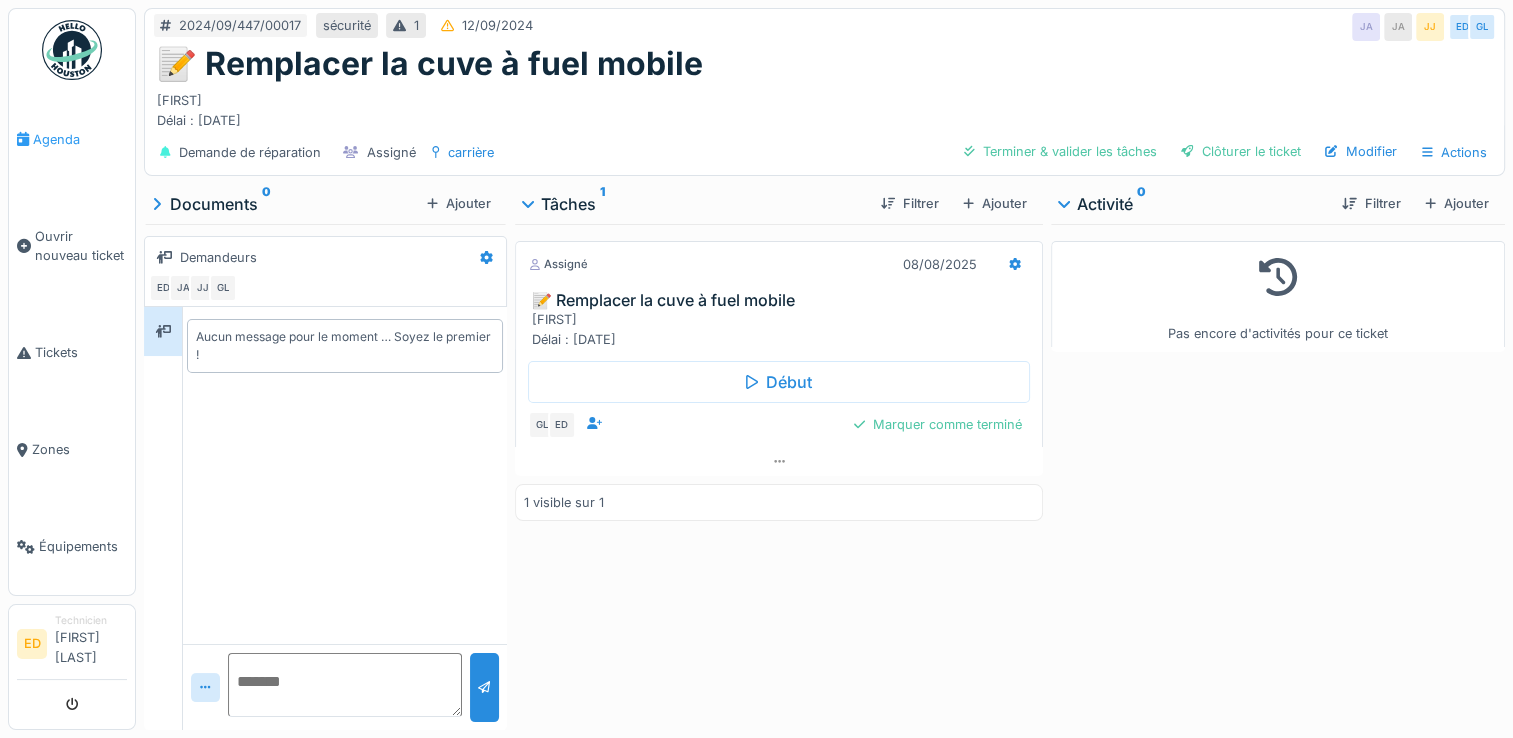 click on "Agenda" at bounding box center (80, 139) 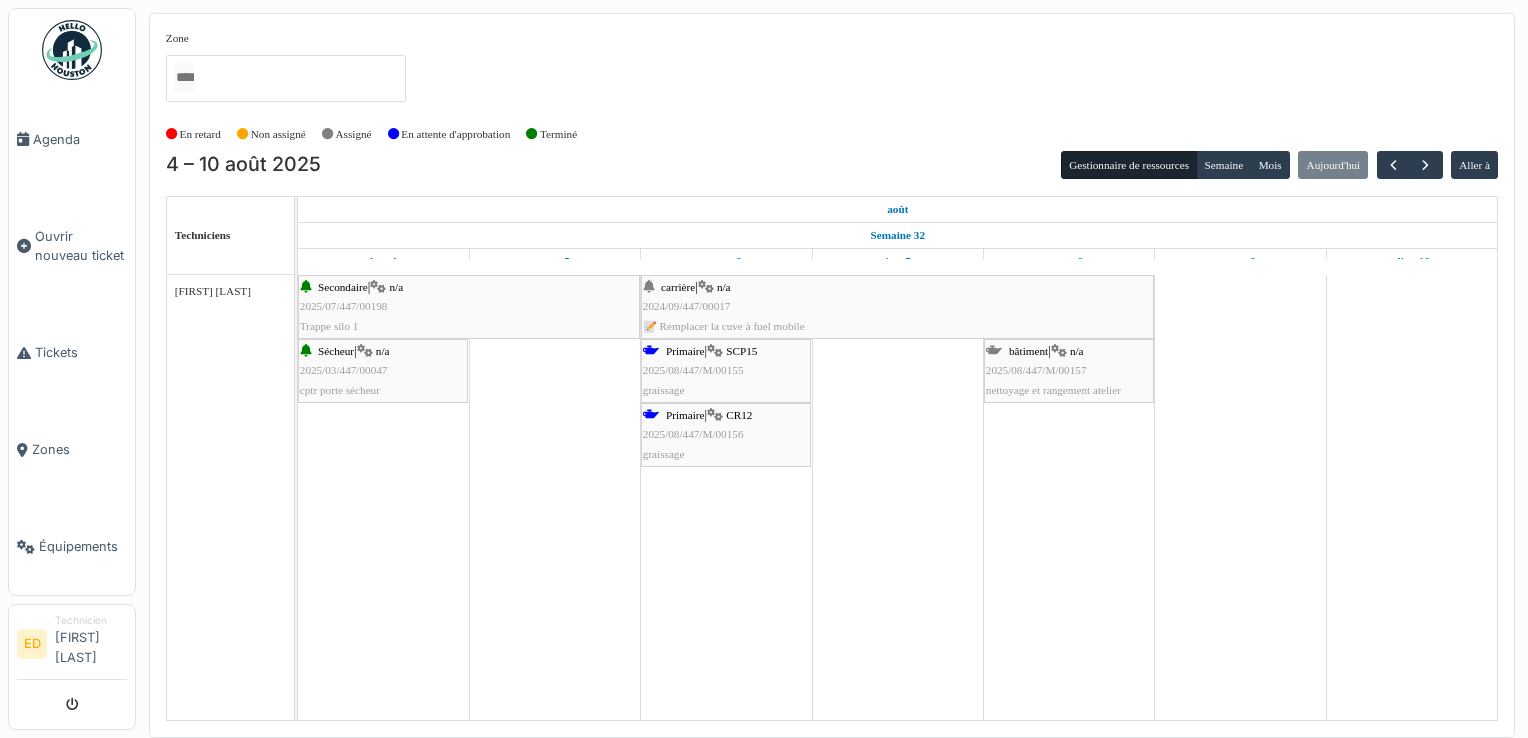 scroll, scrollTop: 0, scrollLeft: 0, axis: both 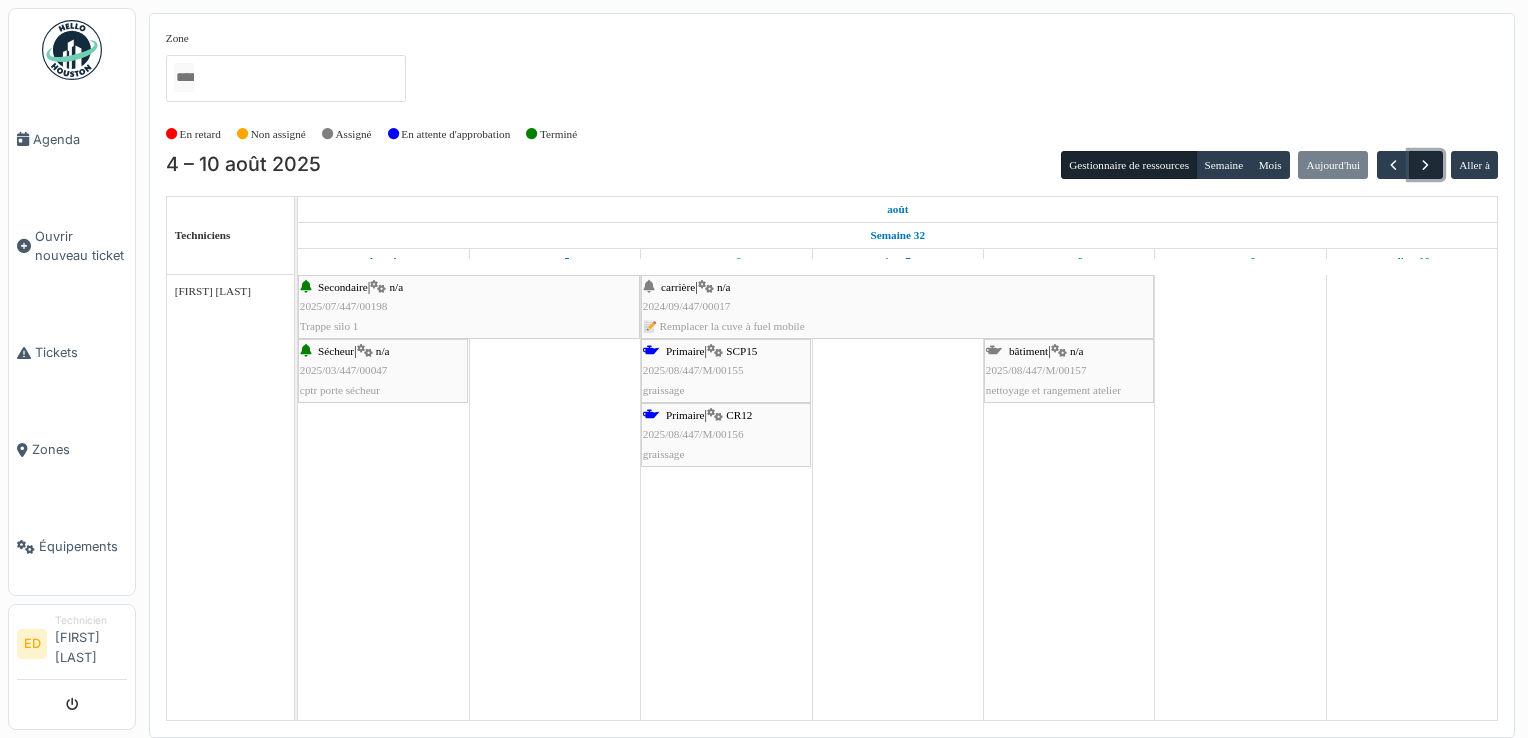click at bounding box center (1425, 165) 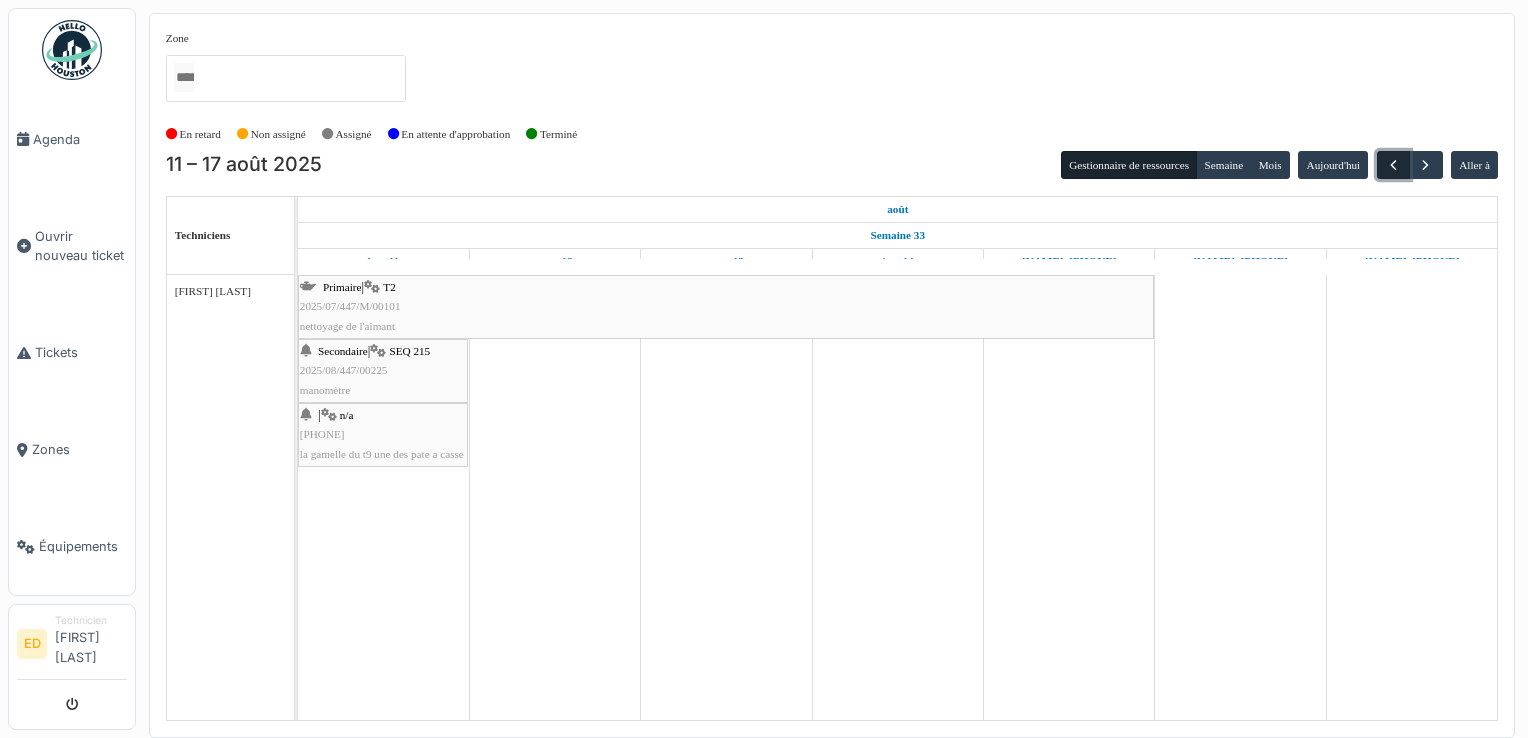 click at bounding box center (1393, 165) 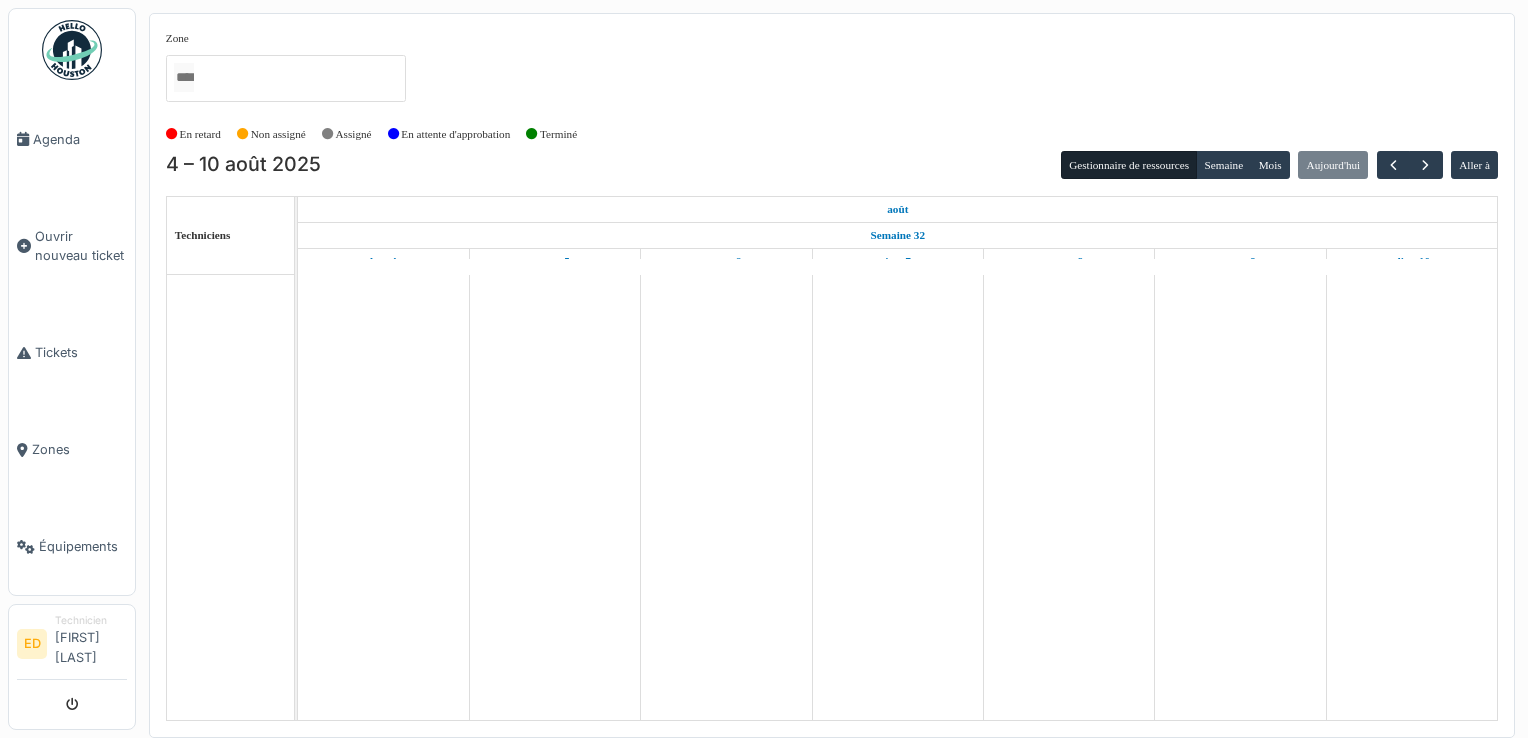 scroll, scrollTop: 0, scrollLeft: 0, axis: both 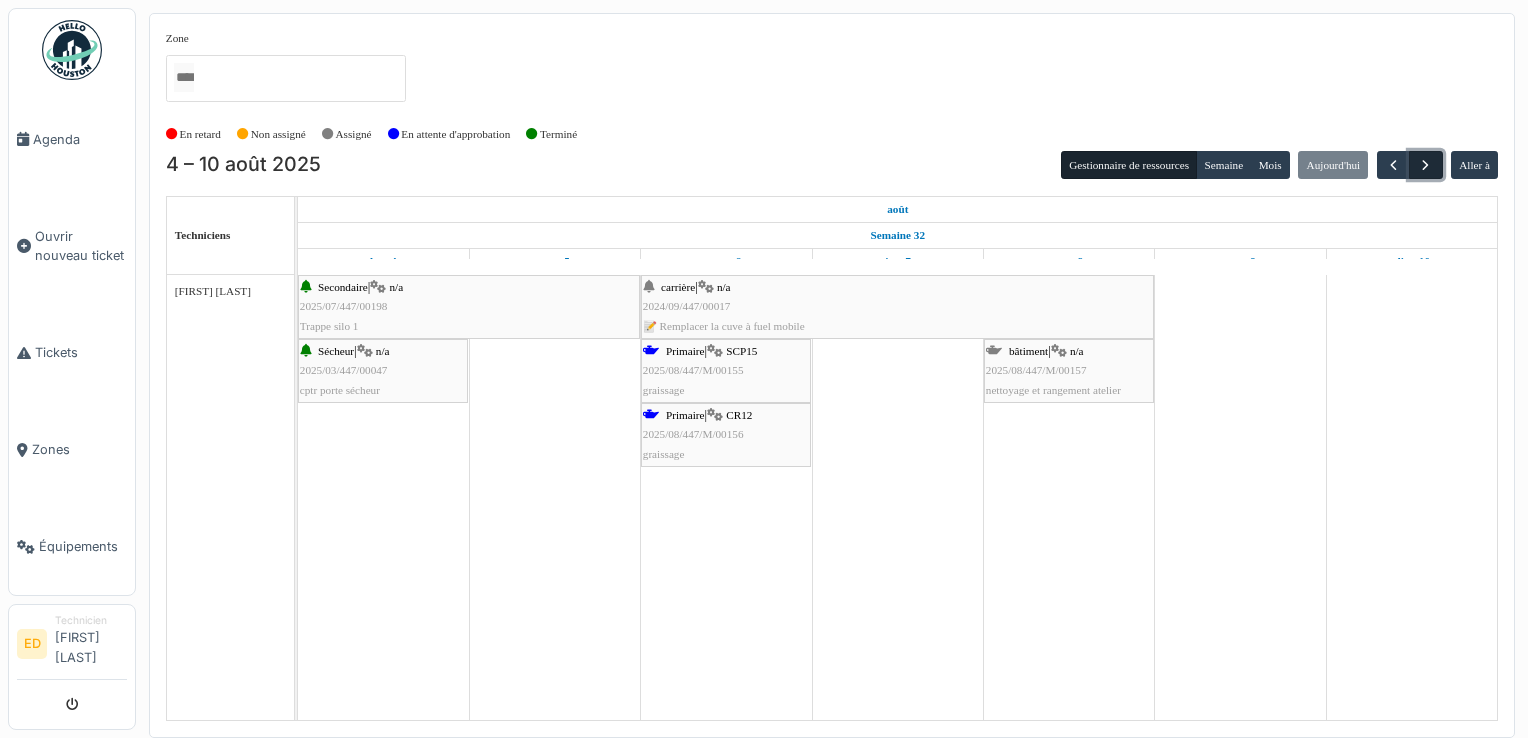 click at bounding box center [1425, 165] 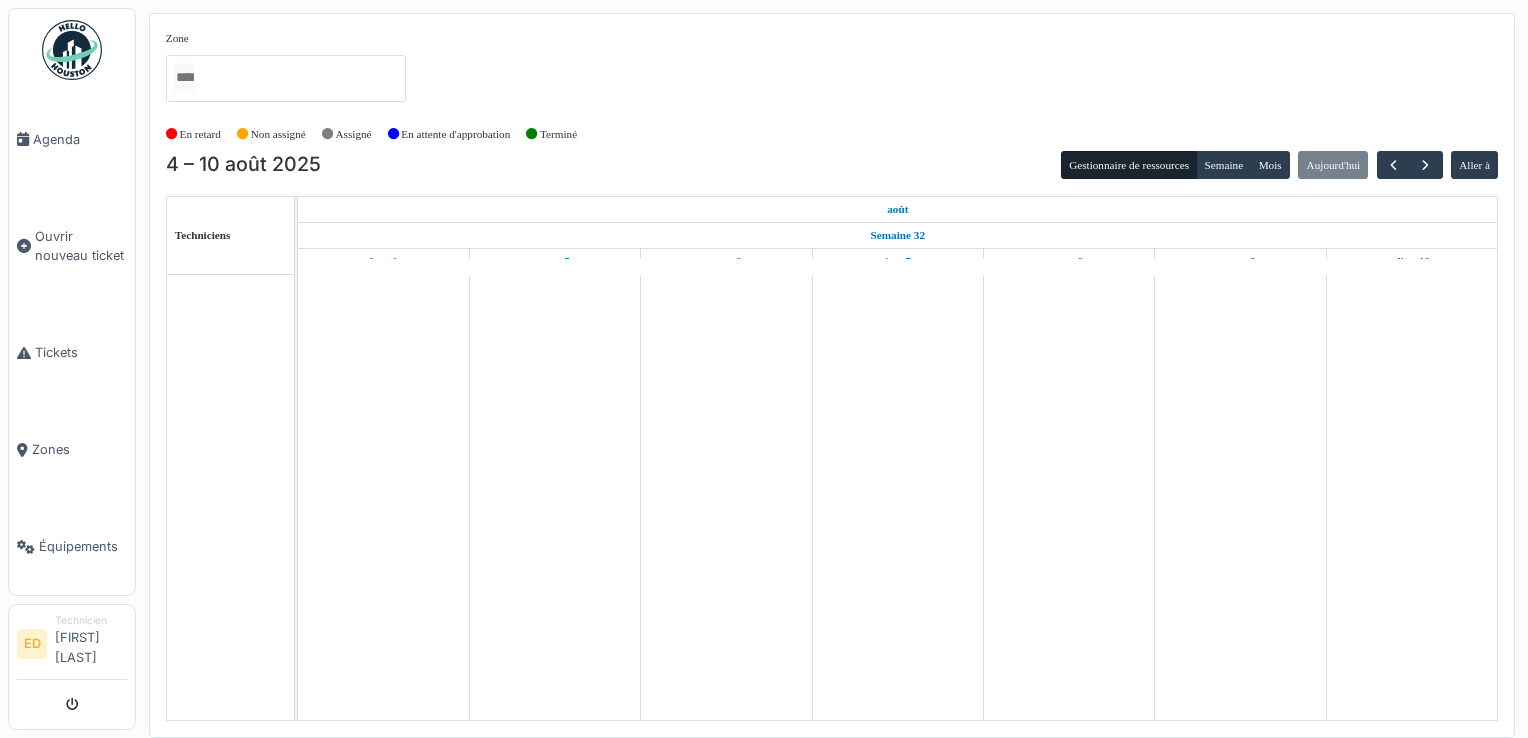 scroll, scrollTop: 0, scrollLeft: 0, axis: both 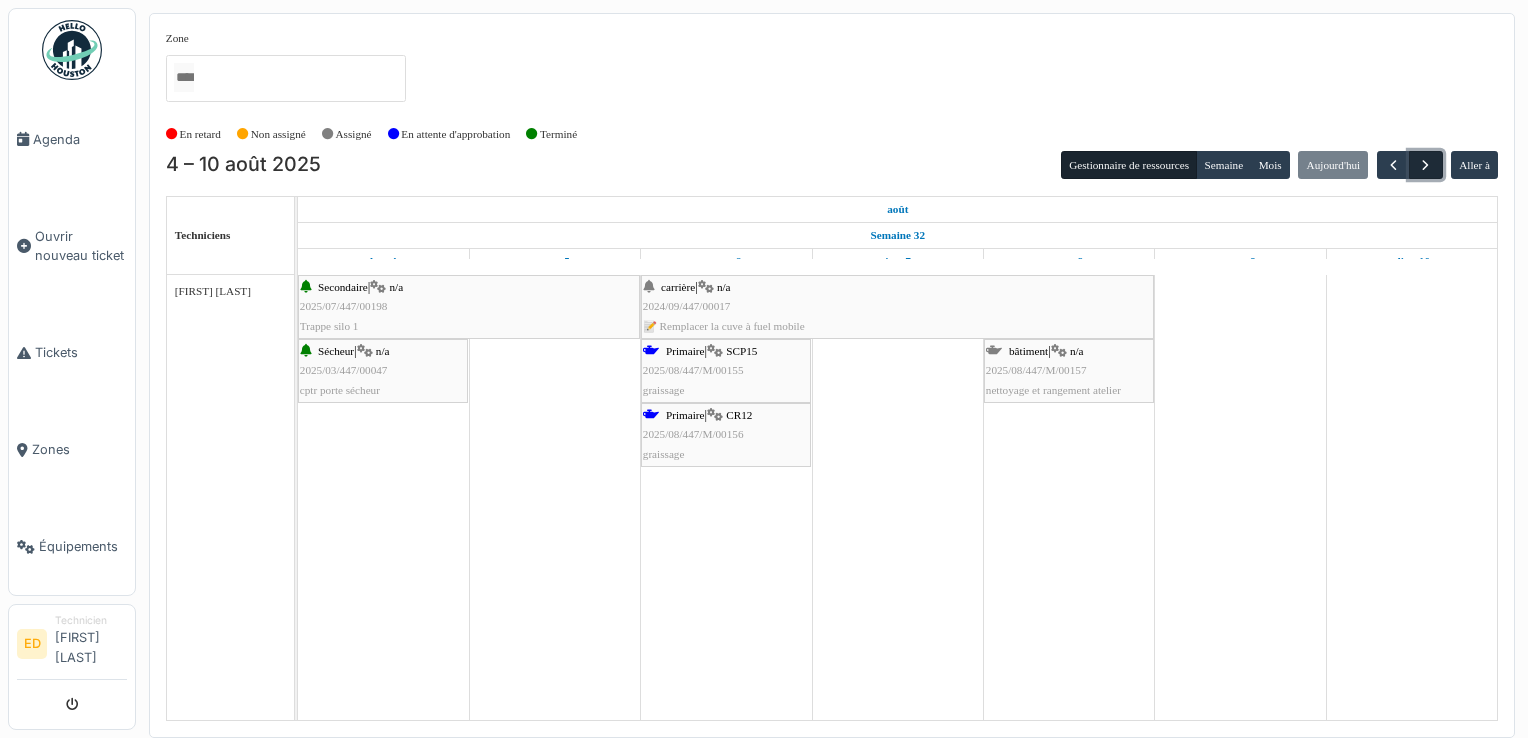 click at bounding box center (1425, 165) 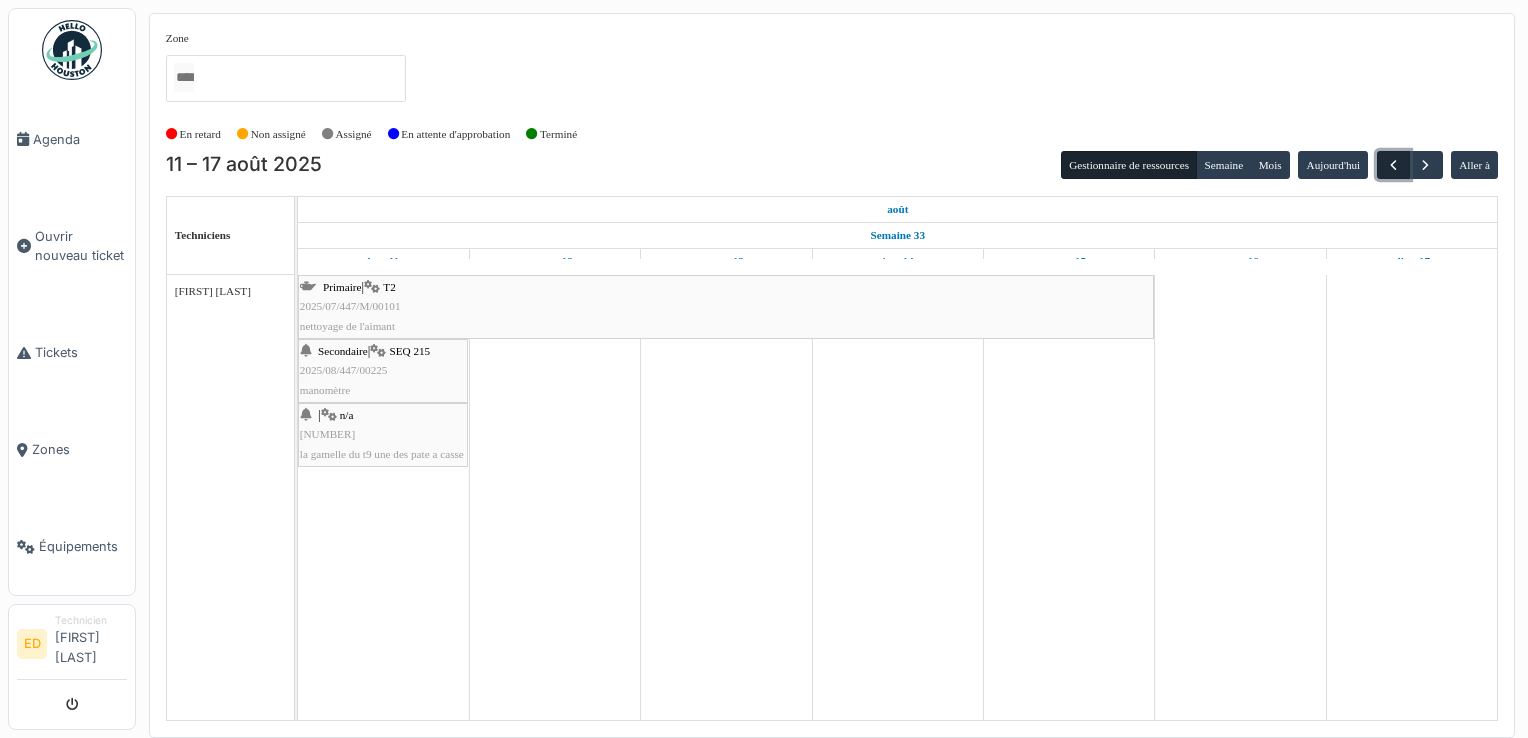 click at bounding box center [1393, 165] 